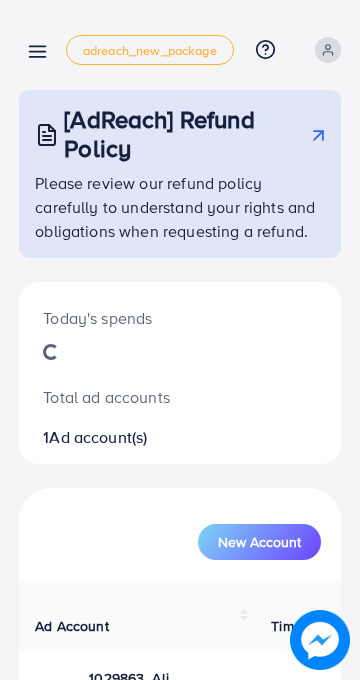 click 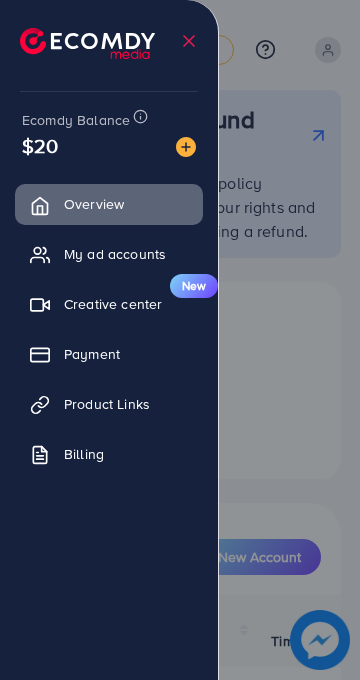 scroll, scrollTop: 0, scrollLeft: 0, axis: both 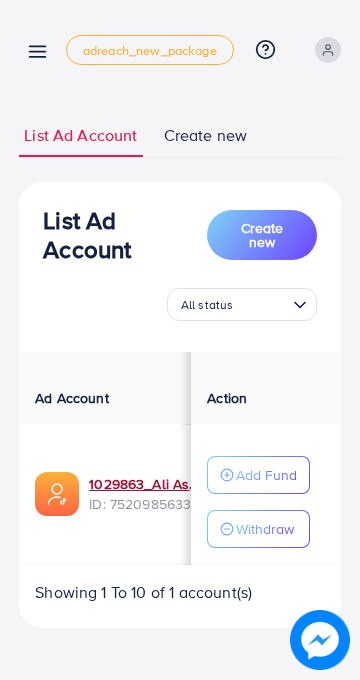 click on "1029863_Ali Asghar_1751116439323" at bounding box center [146, 484] 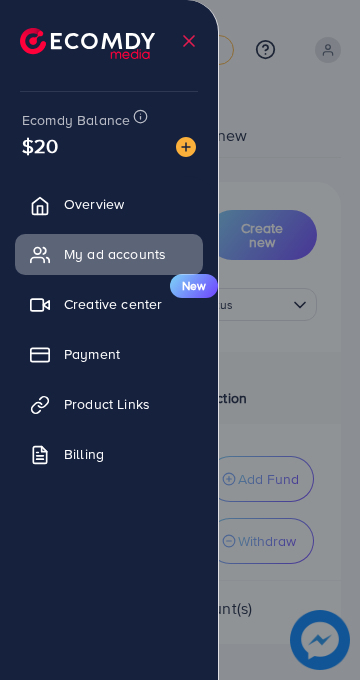 scroll, scrollTop: 0, scrollLeft: 0, axis: both 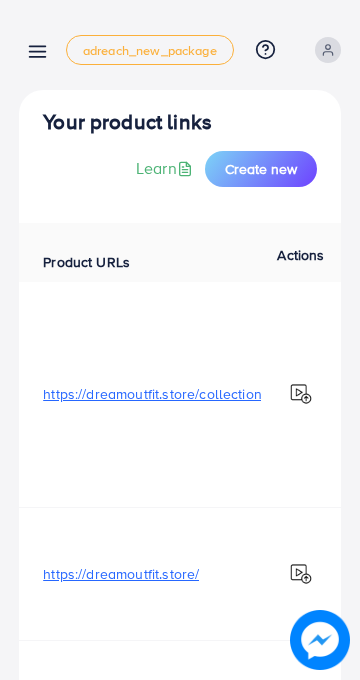 click on "Create new" at bounding box center (261, 169) 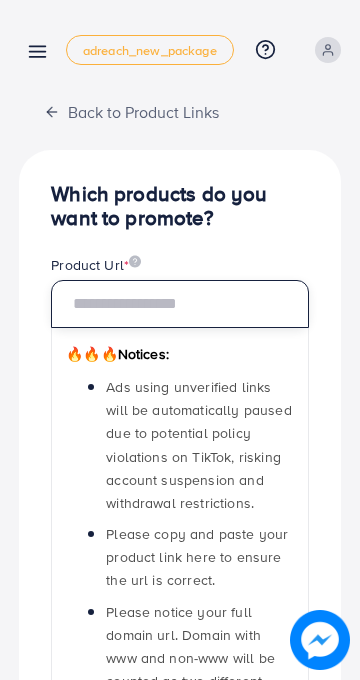 click at bounding box center (180, 304) 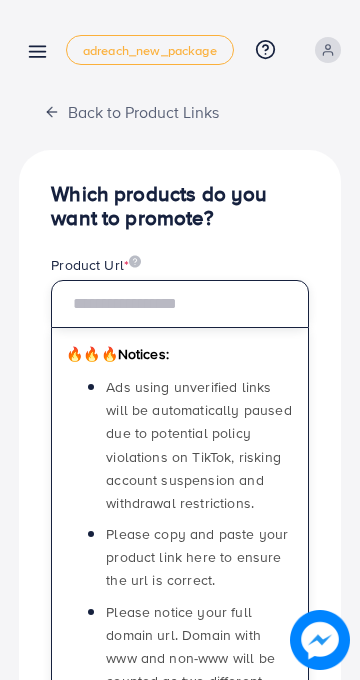 type on "**********" 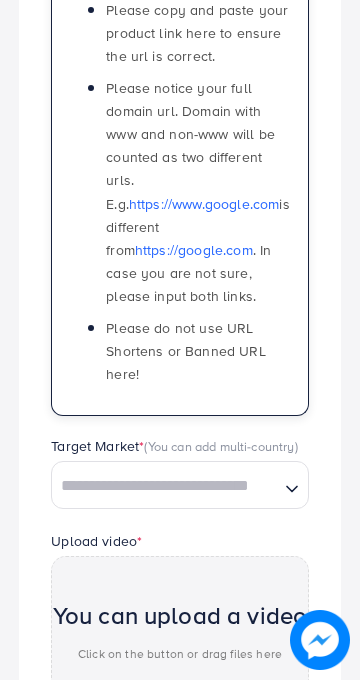 scroll, scrollTop: 577, scrollLeft: 0, axis: vertical 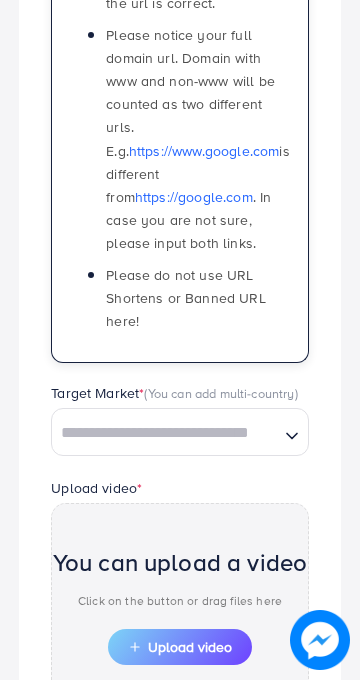 click at bounding box center [165, 433] 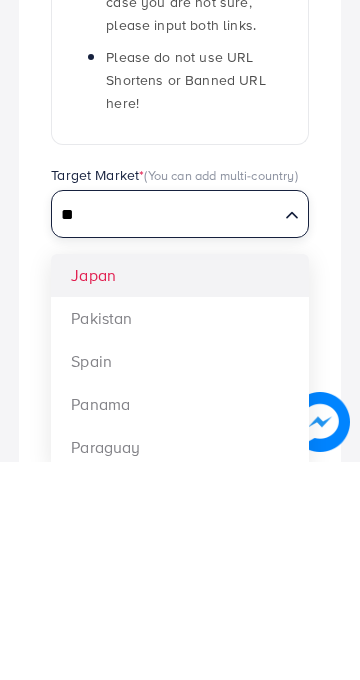 type on "**" 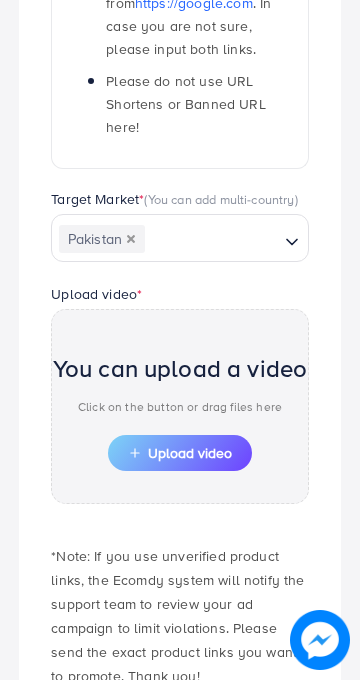 scroll, scrollTop: 813, scrollLeft: 0, axis: vertical 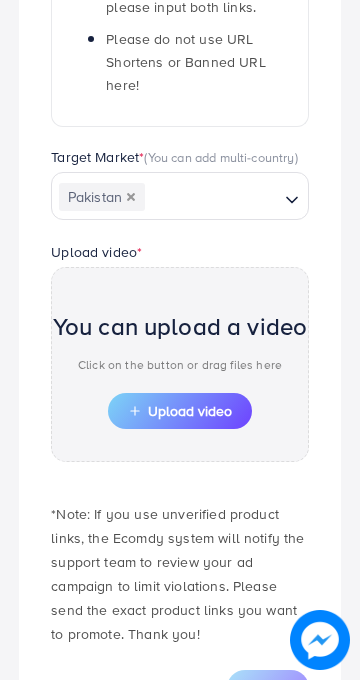 click on "Upload video" at bounding box center [180, 411] 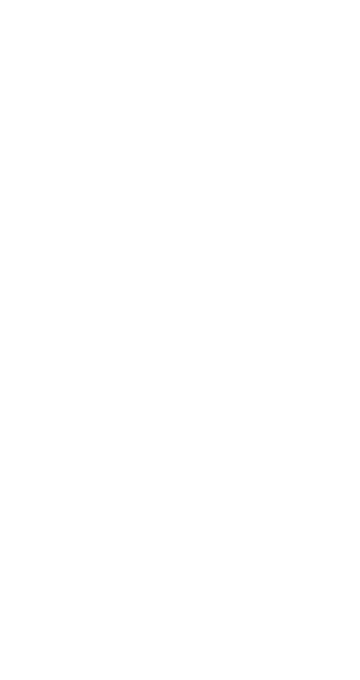 scroll, scrollTop: 29, scrollLeft: 0, axis: vertical 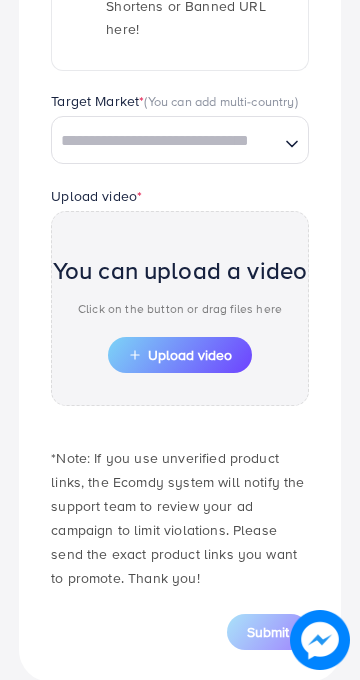 click on "Upload video" at bounding box center [180, 355] 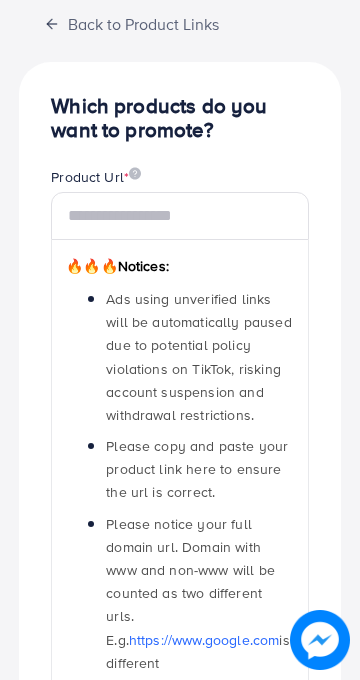 scroll, scrollTop: 0, scrollLeft: 0, axis: both 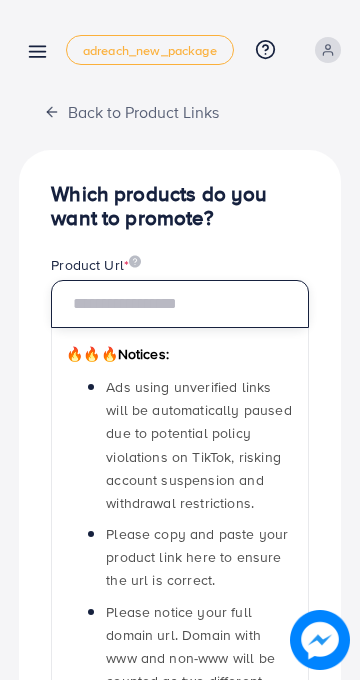 click at bounding box center (180, 304) 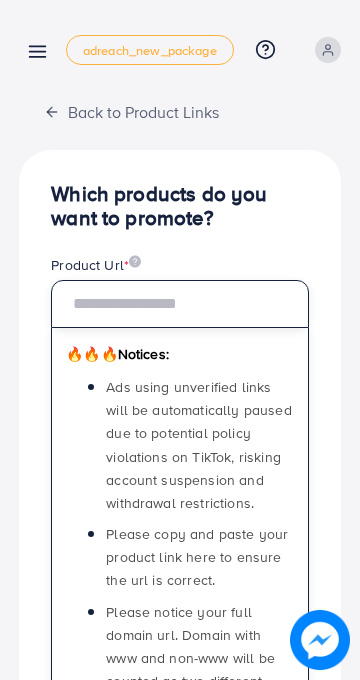 paste on "**********" 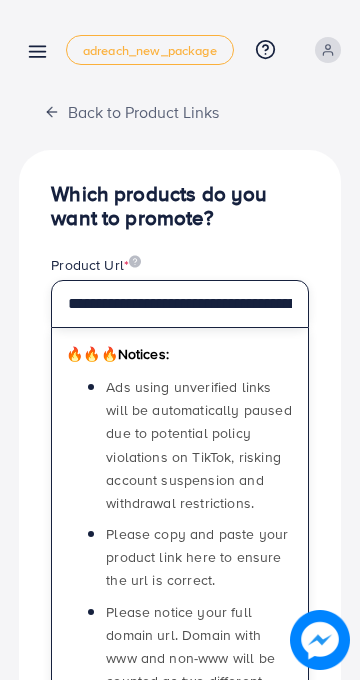scroll, scrollTop: 0, scrollLeft: 353, axis: horizontal 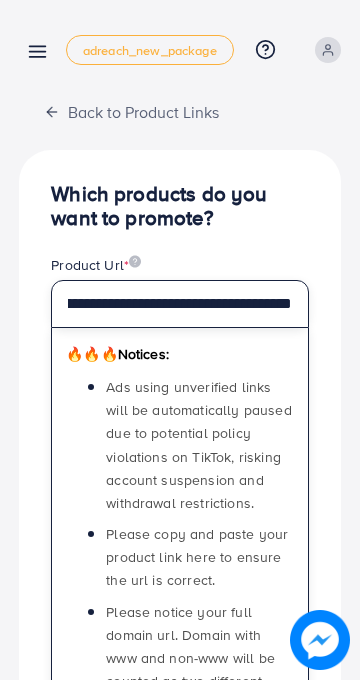 type on "**********" 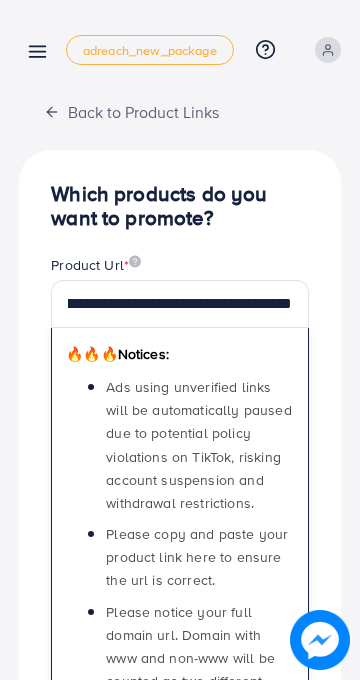 click on "Which products do you want to promote?" at bounding box center [180, 206] 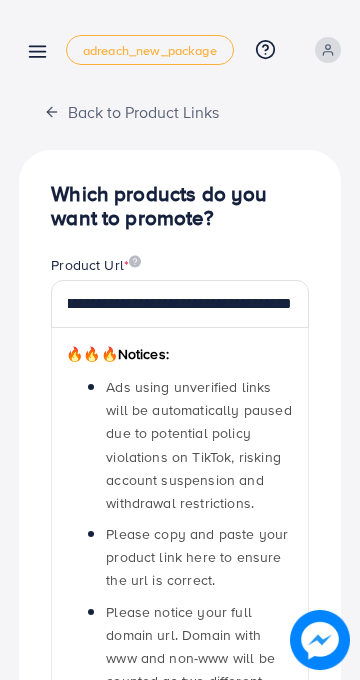 scroll, scrollTop: 0, scrollLeft: 0, axis: both 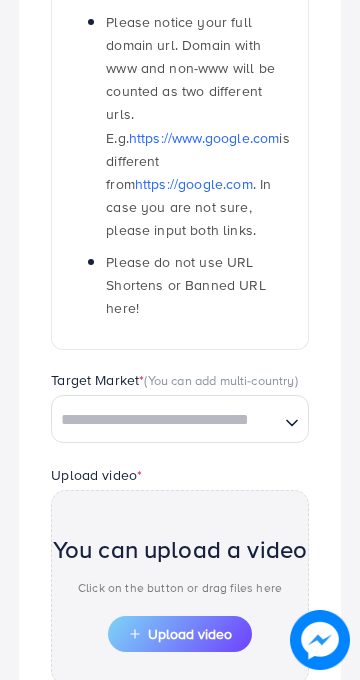 click at bounding box center (165, 420) 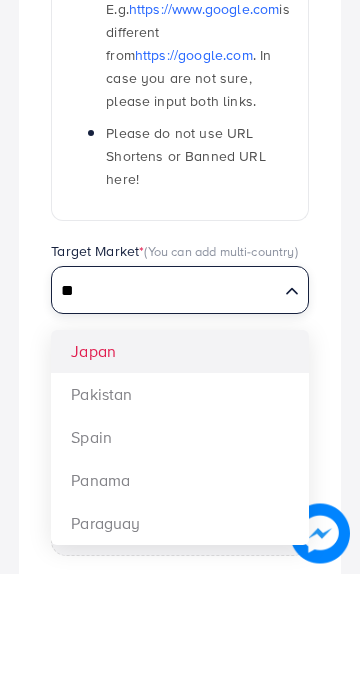 type on "**" 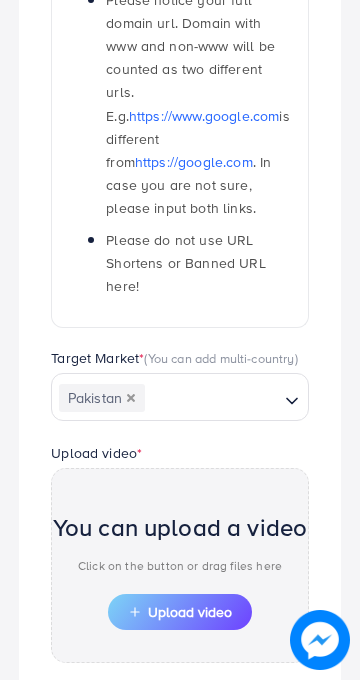 click on "Upload video" at bounding box center [180, 612] 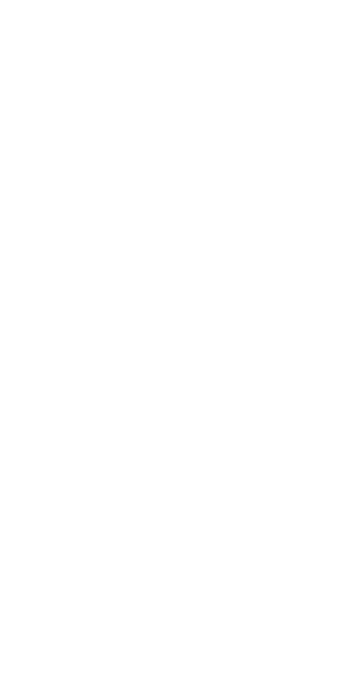 scroll, scrollTop: 29, scrollLeft: 0, axis: vertical 